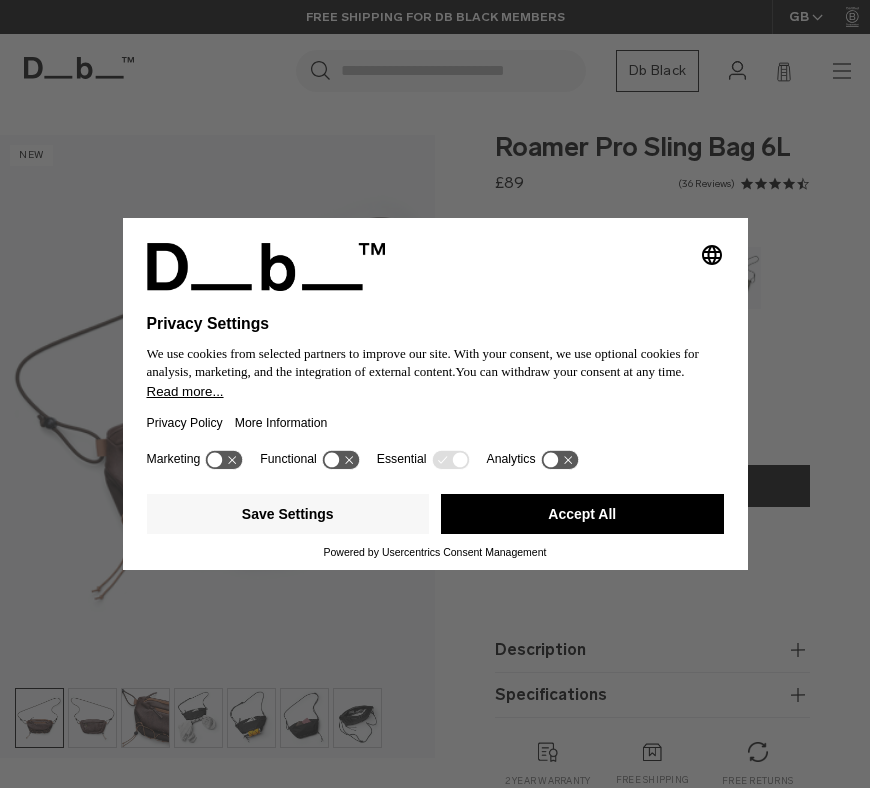 scroll, scrollTop: 0, scrollLeft: 0, axis: both 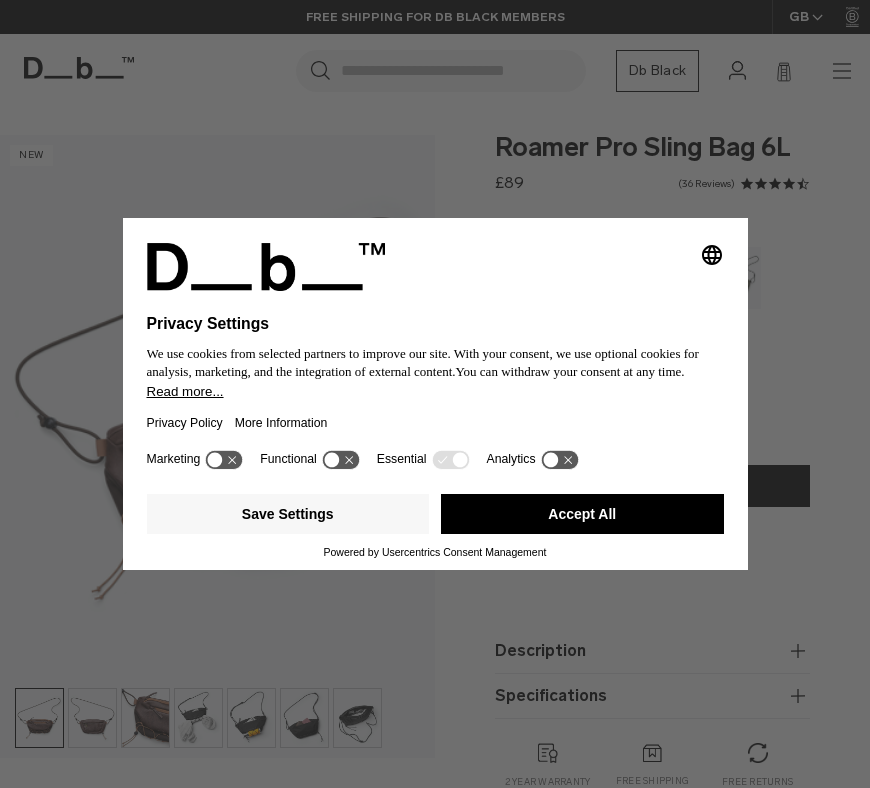 click 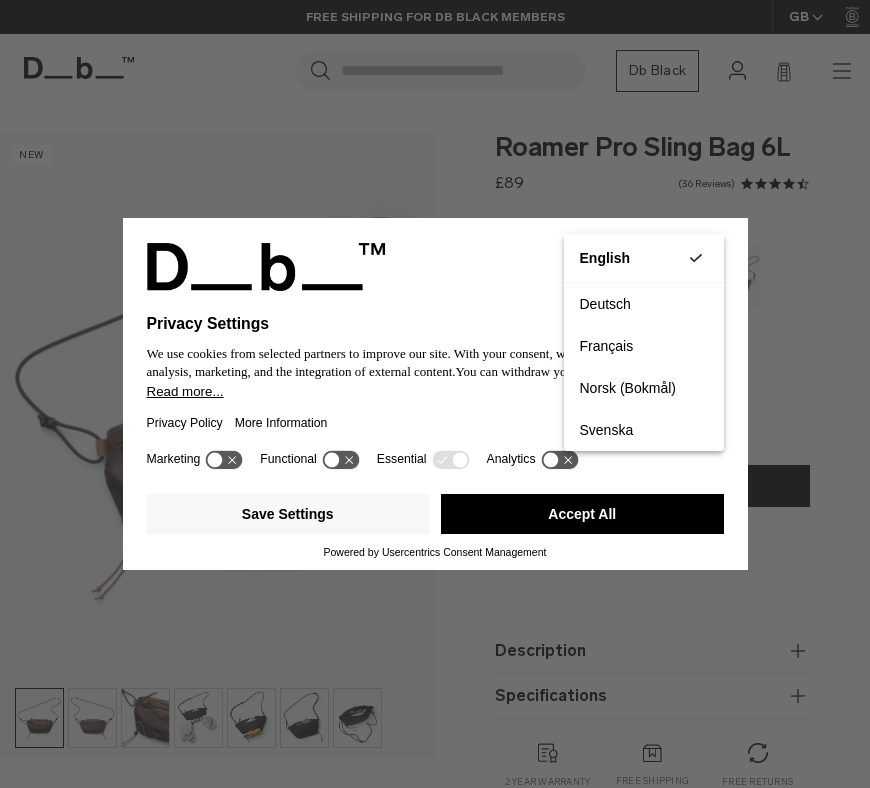 click on "Privacy Settings We use cookies from selected partners to improve our site. With your consent, we use optional cookies for analysis, marketing, and the integration of external content.  You can withdraw your consent at any time. Read more... Privacy Policy More Information Marketing Functional Essential Analytics Save Settings Accept All Powered by   Usercentrics Consent Management" at bounding box center (435, 394) 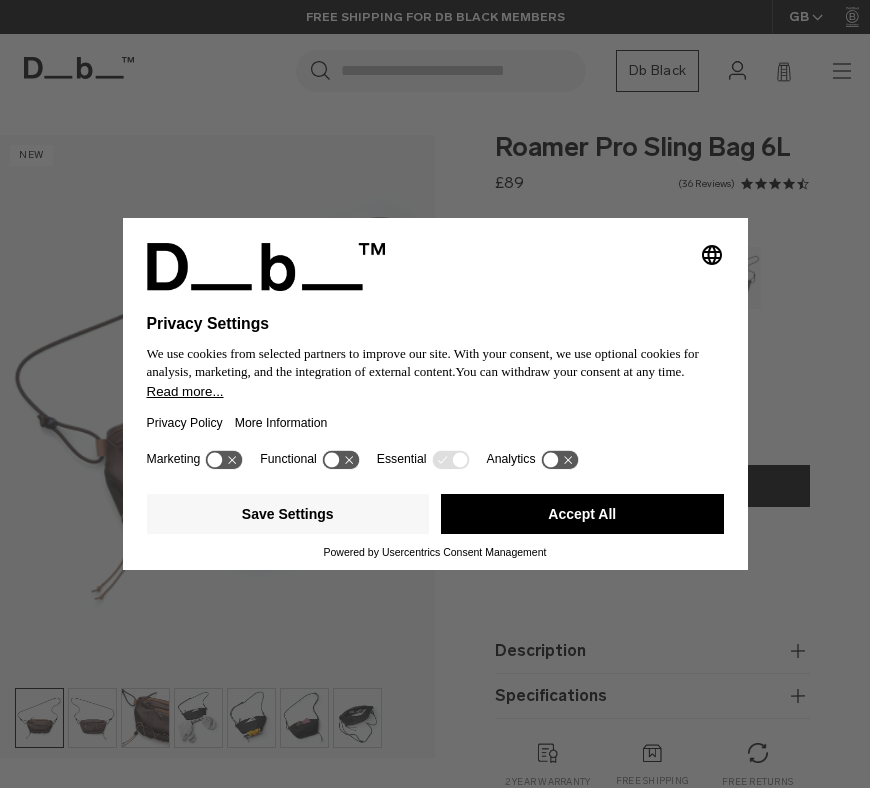 click on "Accept All" at bounding box center (582, 514) 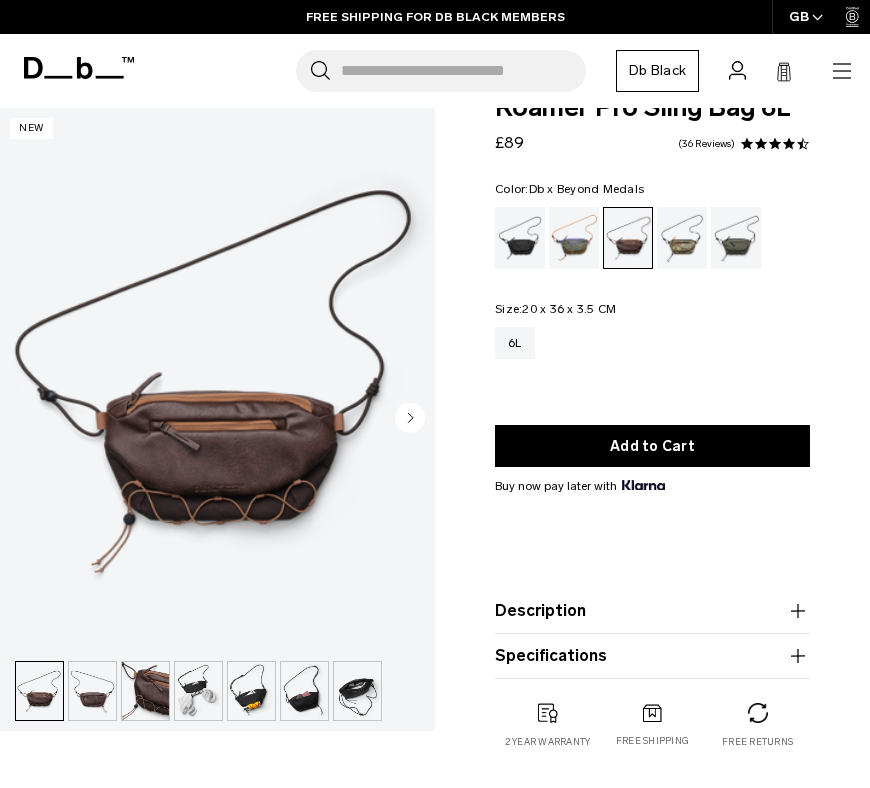 scroll, scrollTop: 49, scrollLeft: 0, axis: vertical 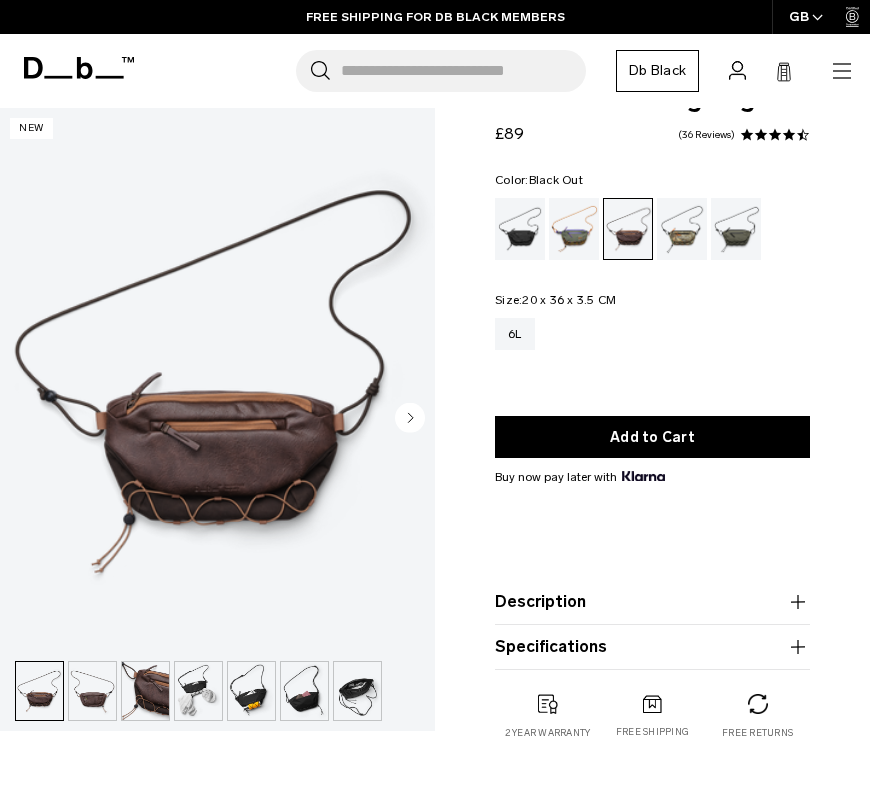 click at bounding box center (520, 229) 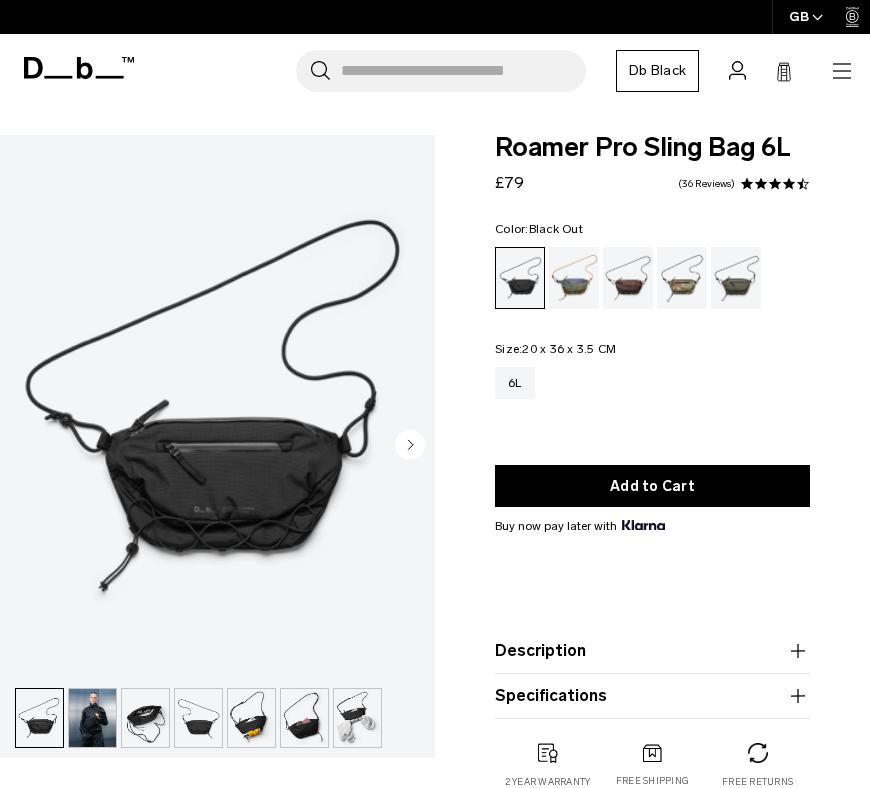 scroll, scrollTop: 0, scrollLeft: 0, axis: both 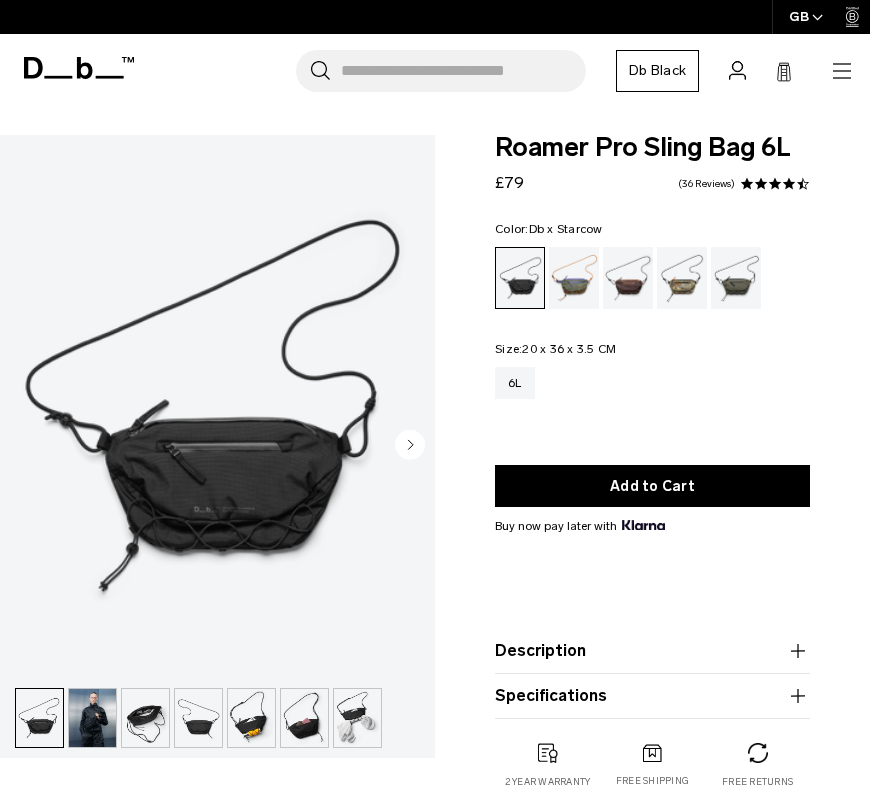 click at bounding box center [574, 278] 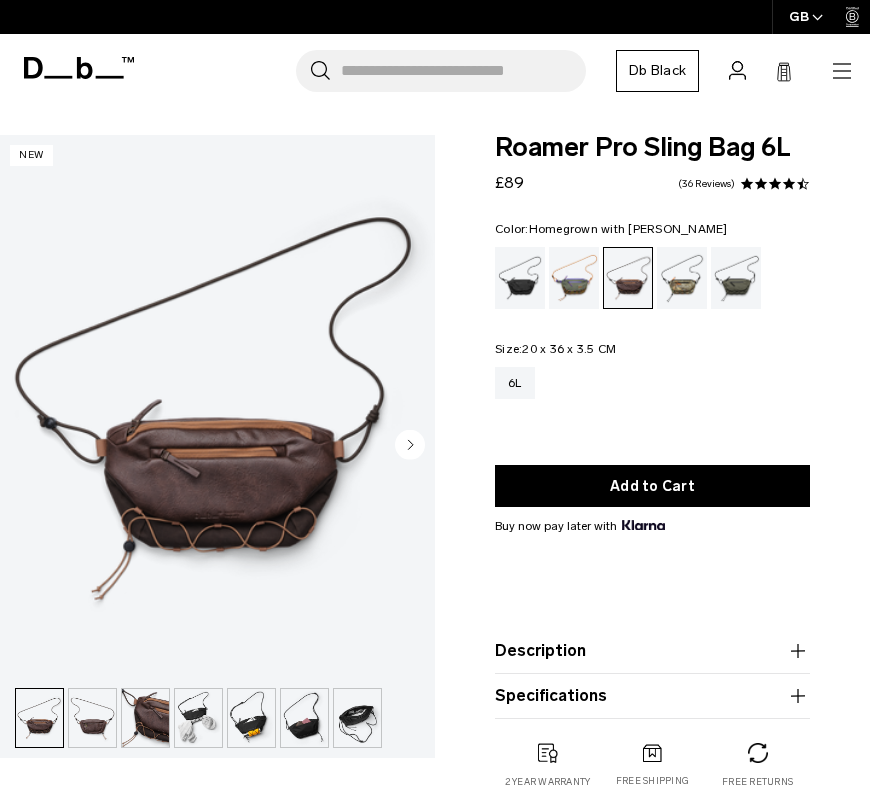 scroll, scrollTop: 0, scrollLeft: 0, axis: both 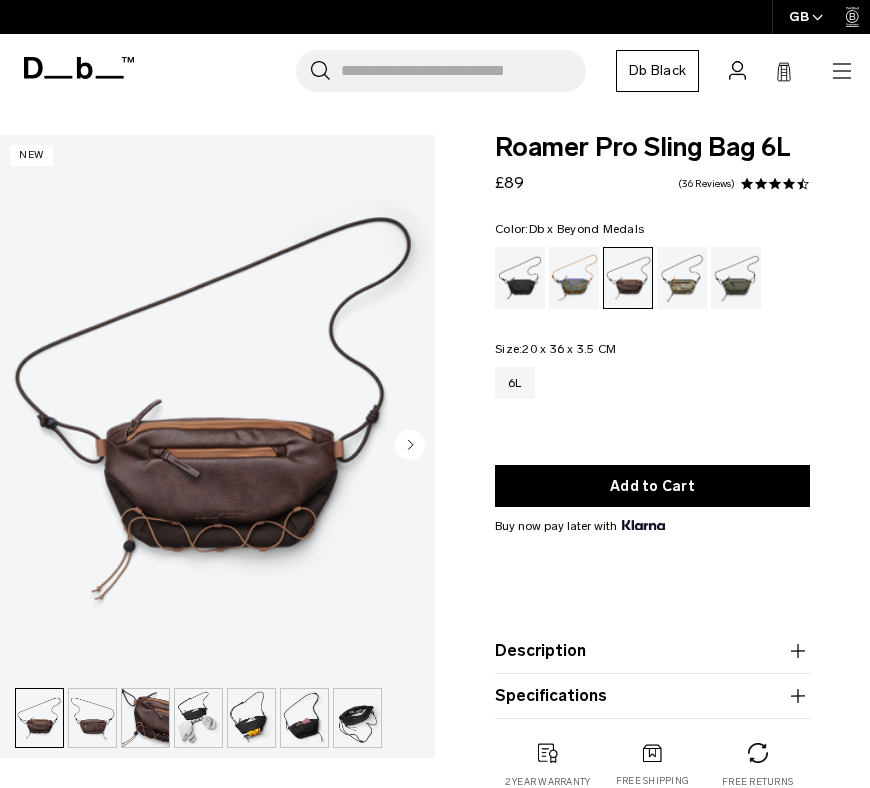 click at bounding box center [682, 278] 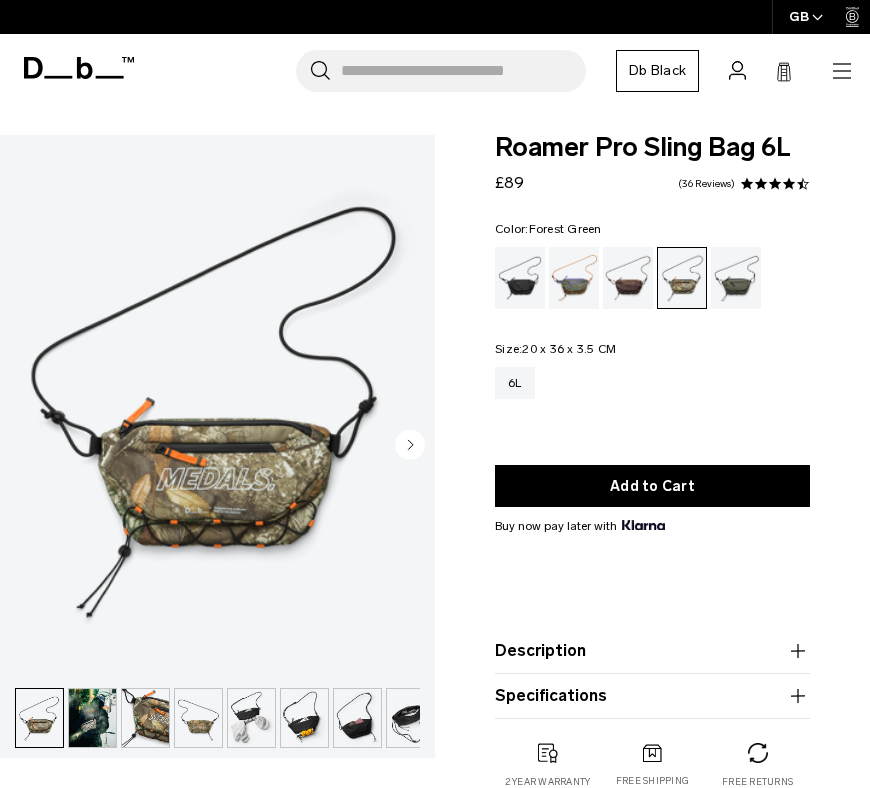 scroll, scrollTop: 0, scrollLeft: 0, axis: both 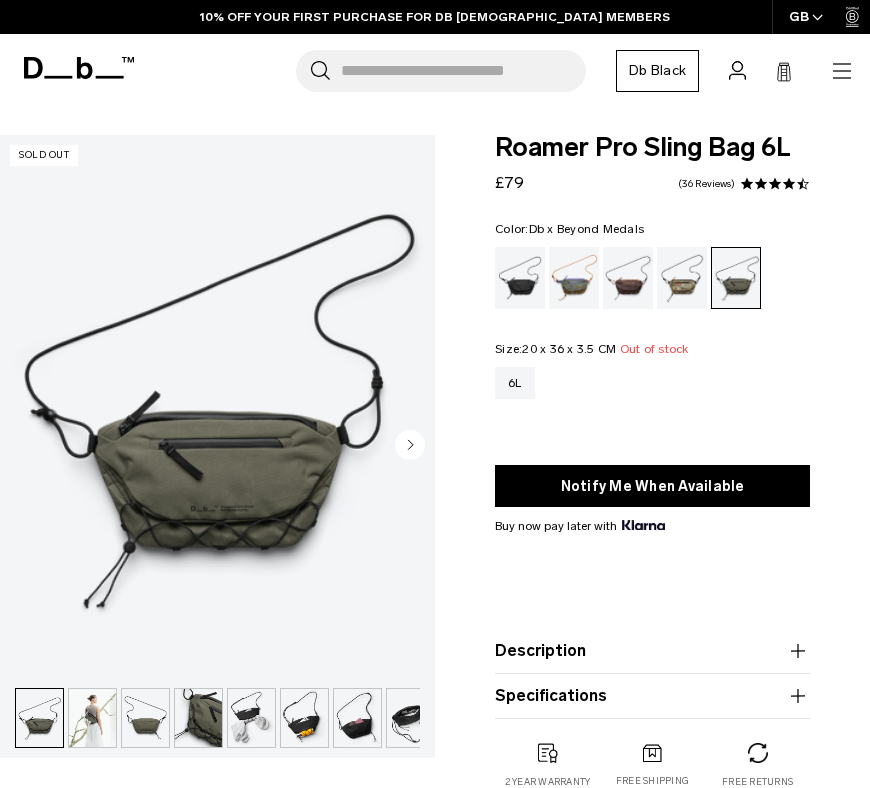 click at bounding box center (682, 278) 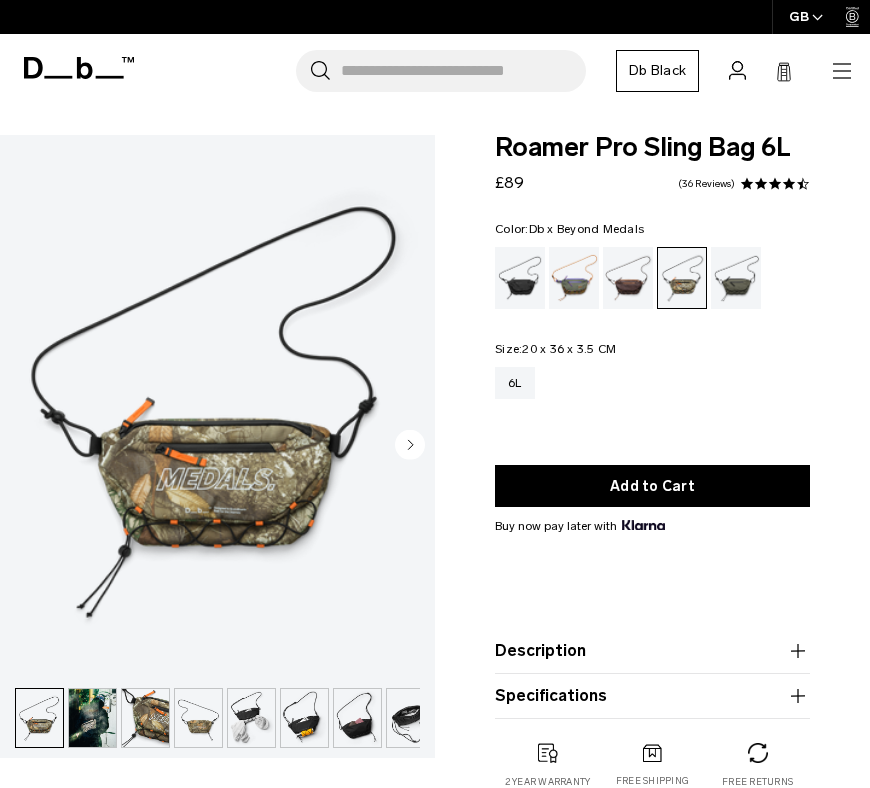 scroll, scrollTop: 0, scrollLeft: 0, axis: both 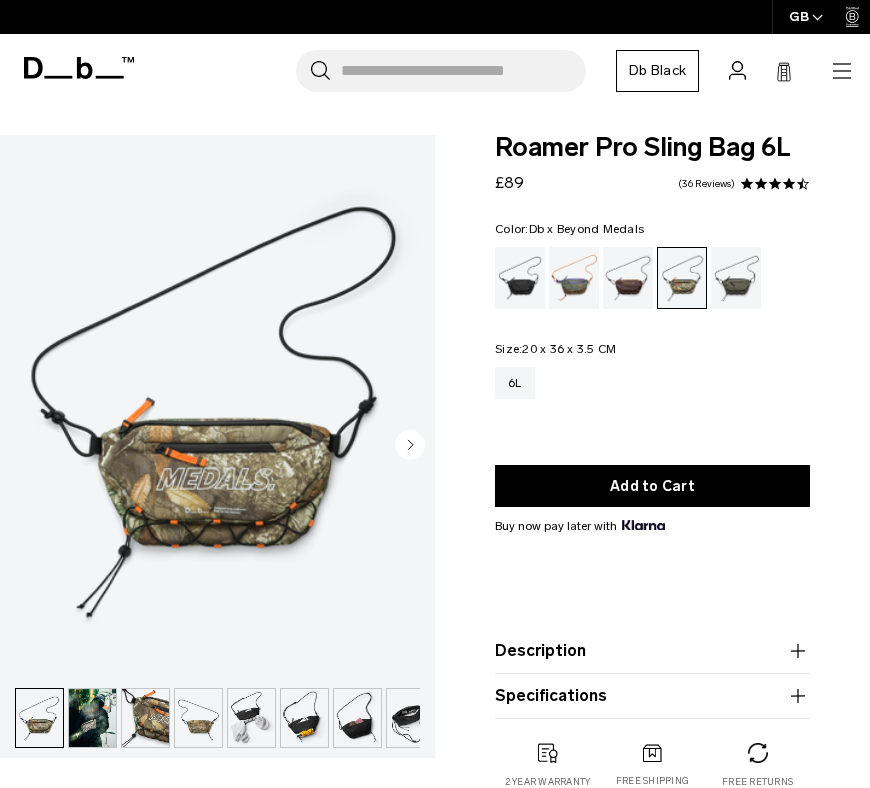 click at bounding box center (92, 718) 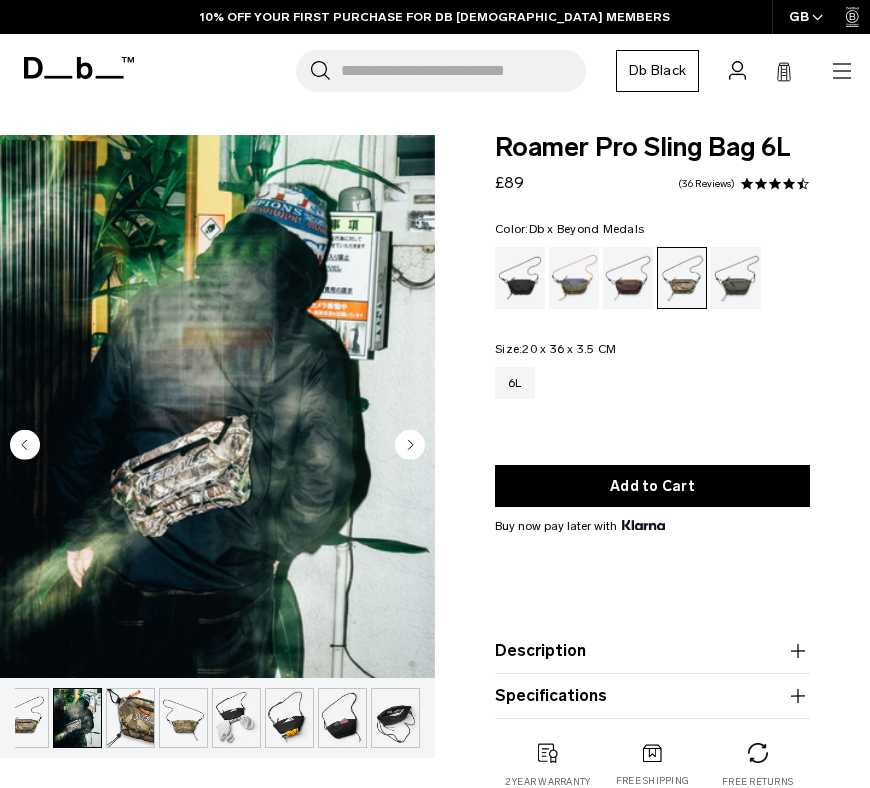 click at bounding box center (183, 718) 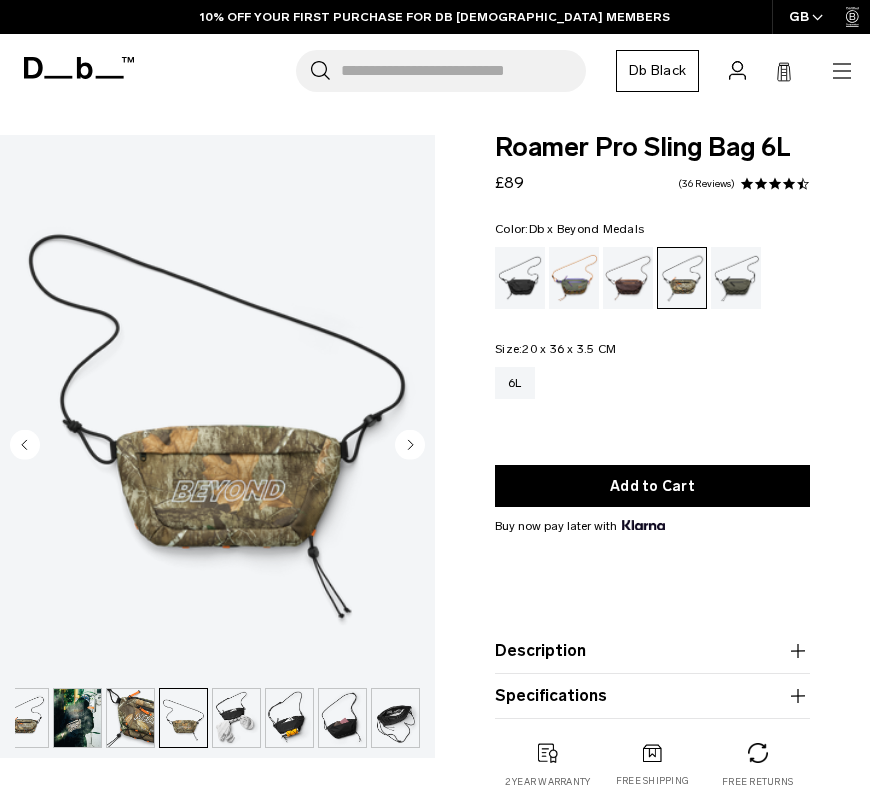 click at bounding box center [217, 718] 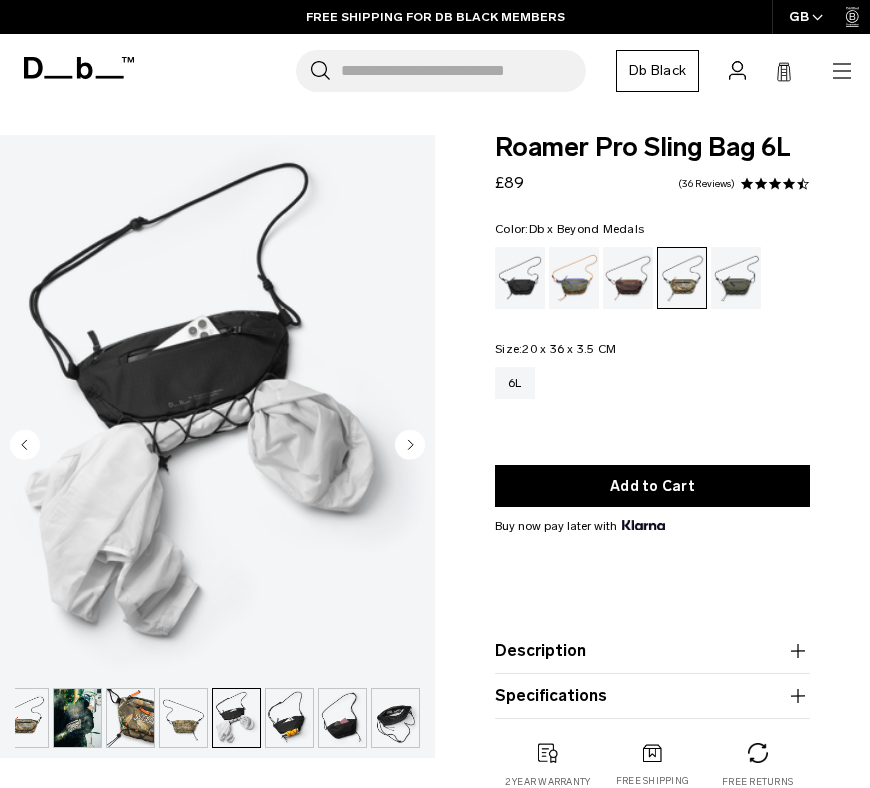 click at bounding box center (289, 718) 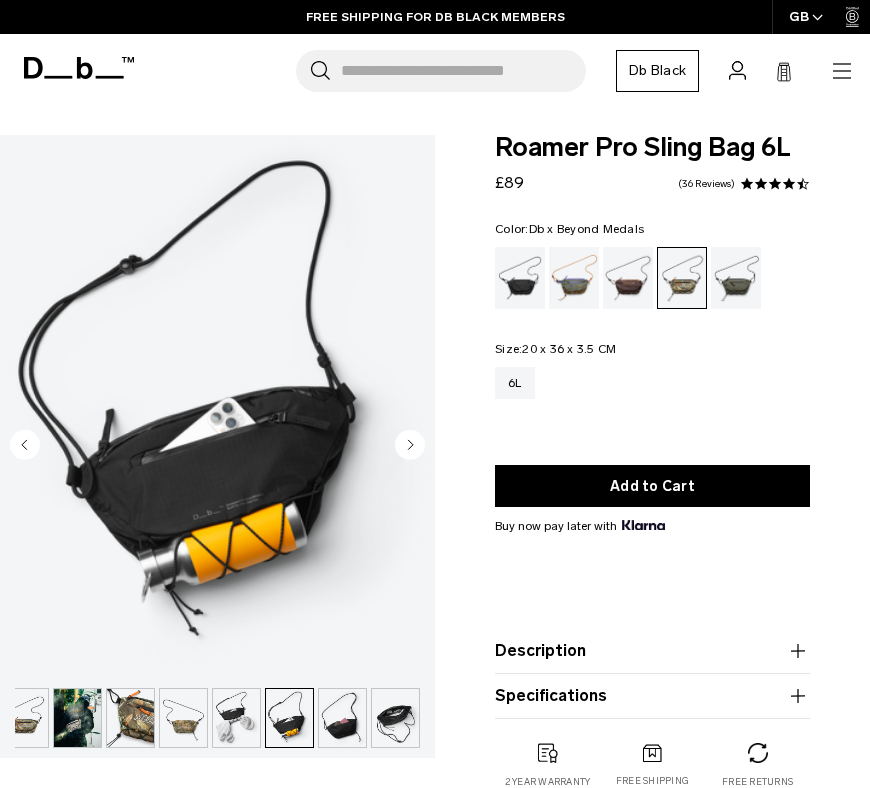 click at bounding box center (289, 718) 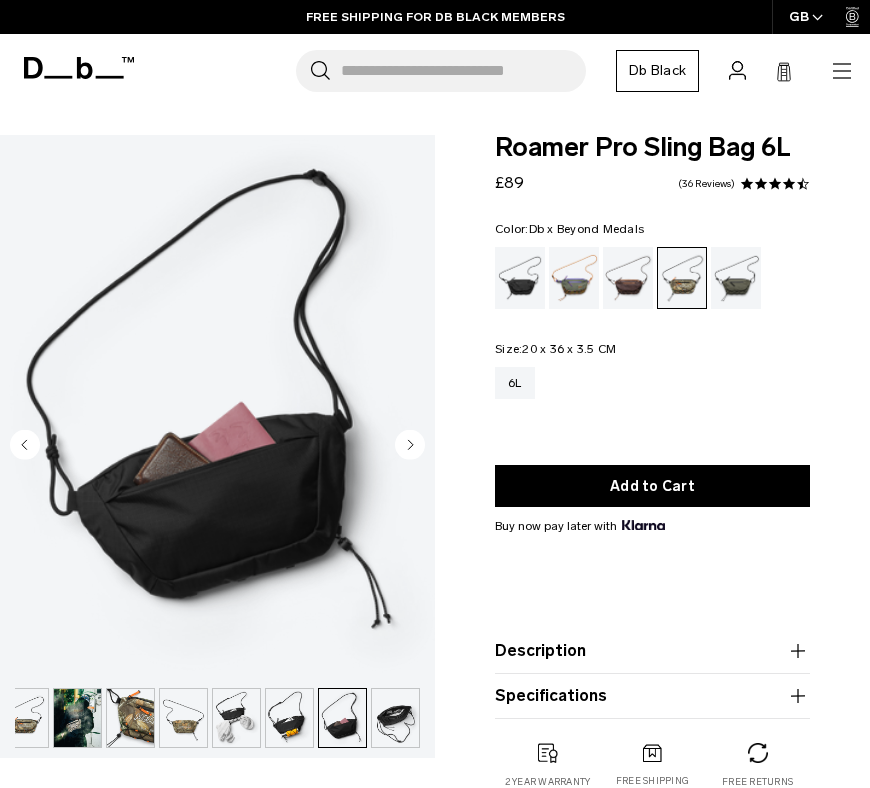 click at bounding box center [395, 718] 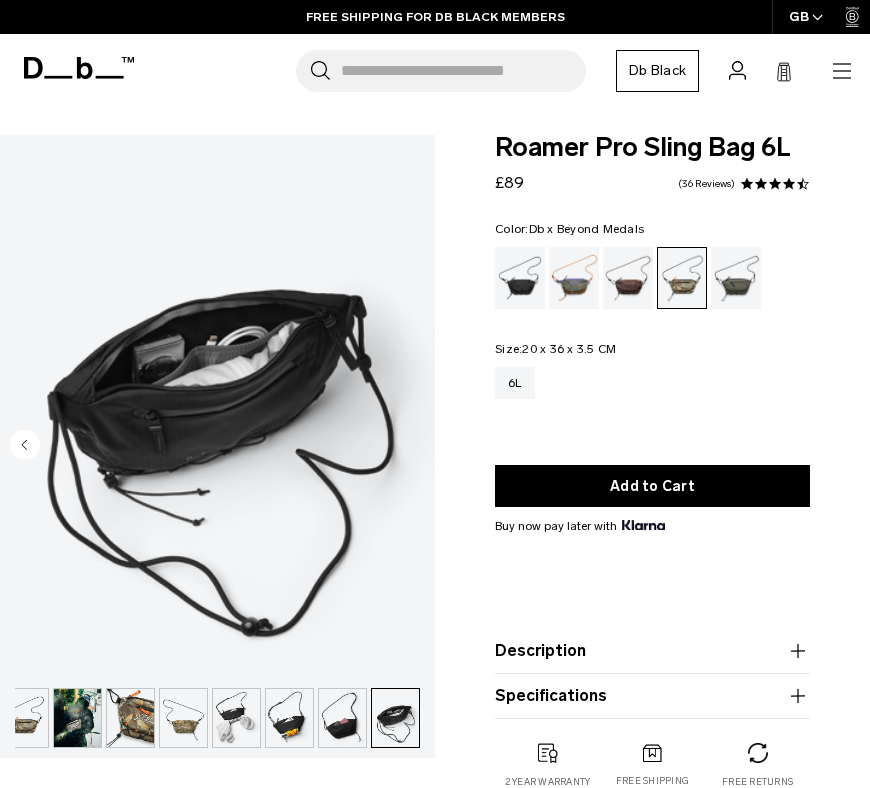 click at bounding box center [342, 718] 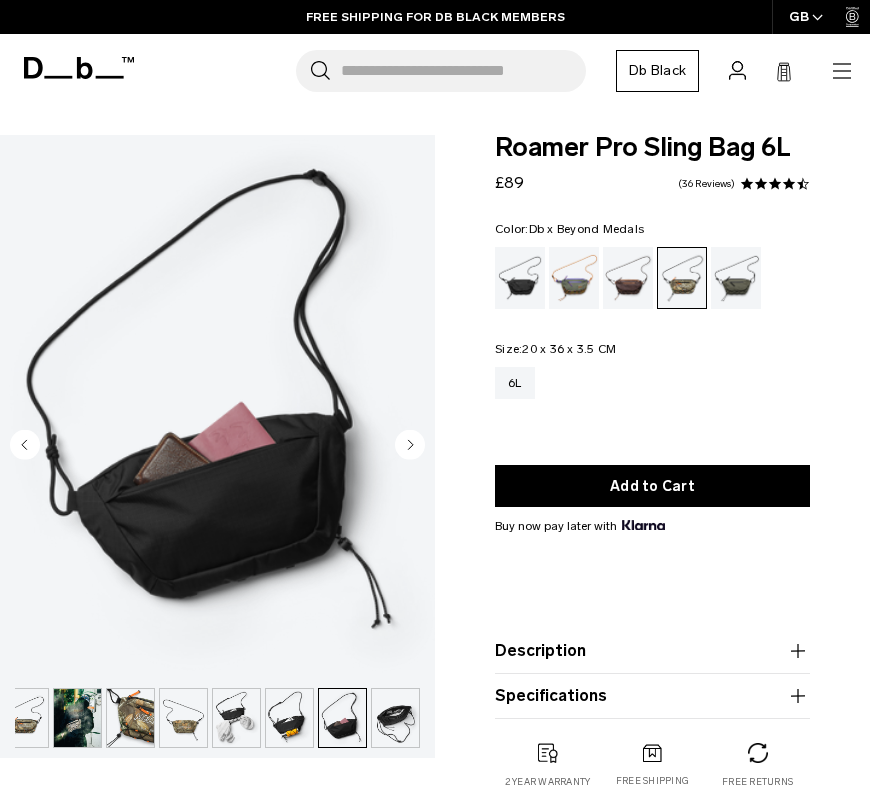 click at bounding box center (289, 718) 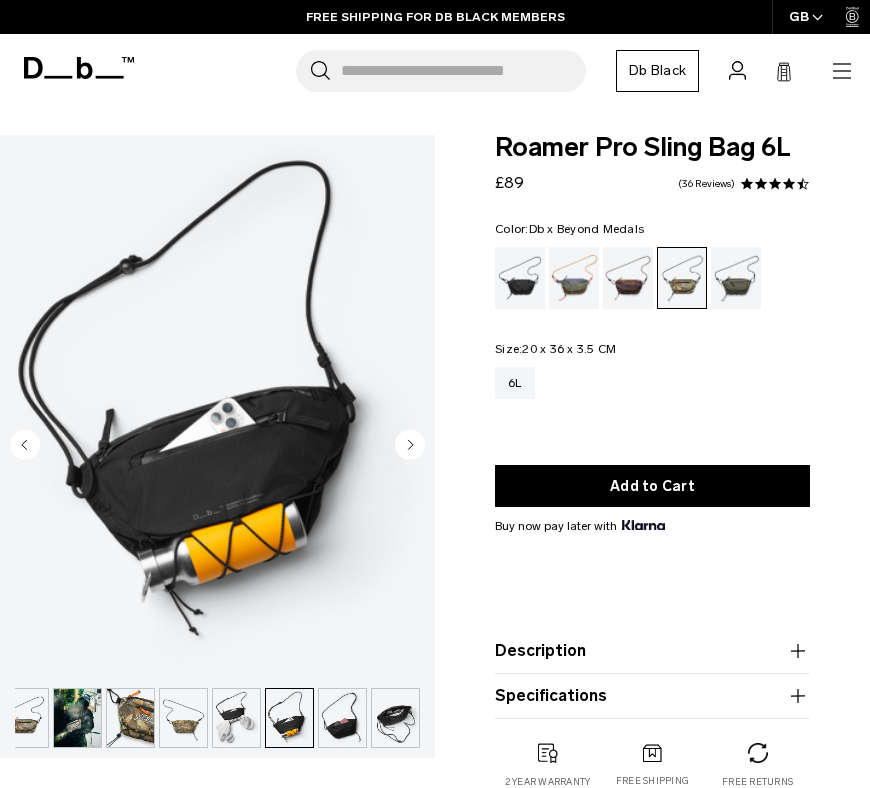 click at bounding box center (289, 718) 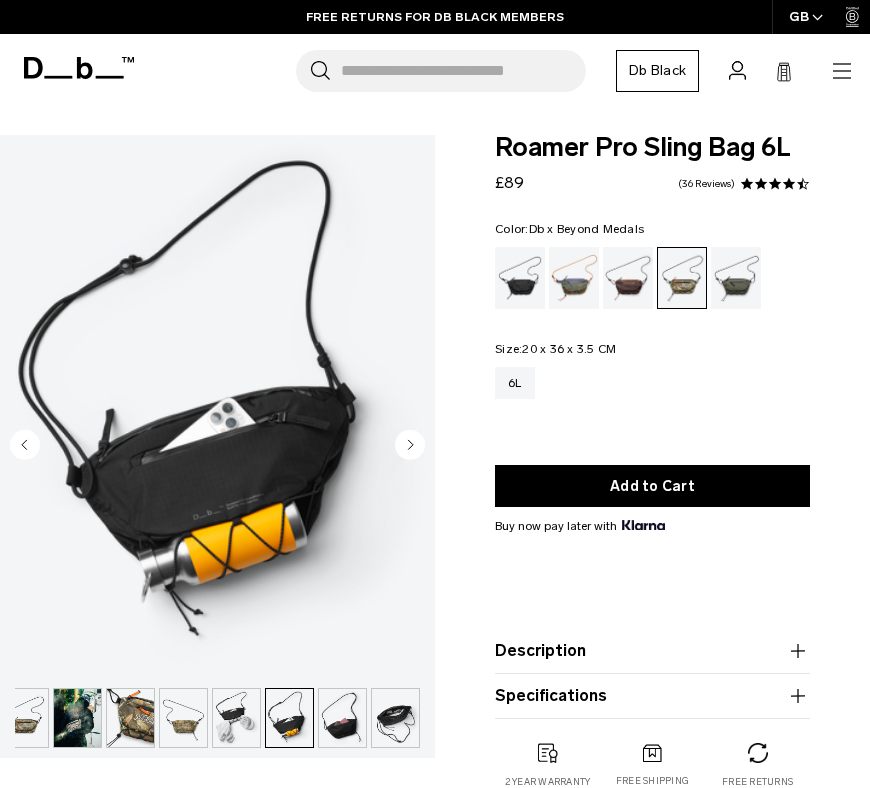 click at bounding box center [236, 718] 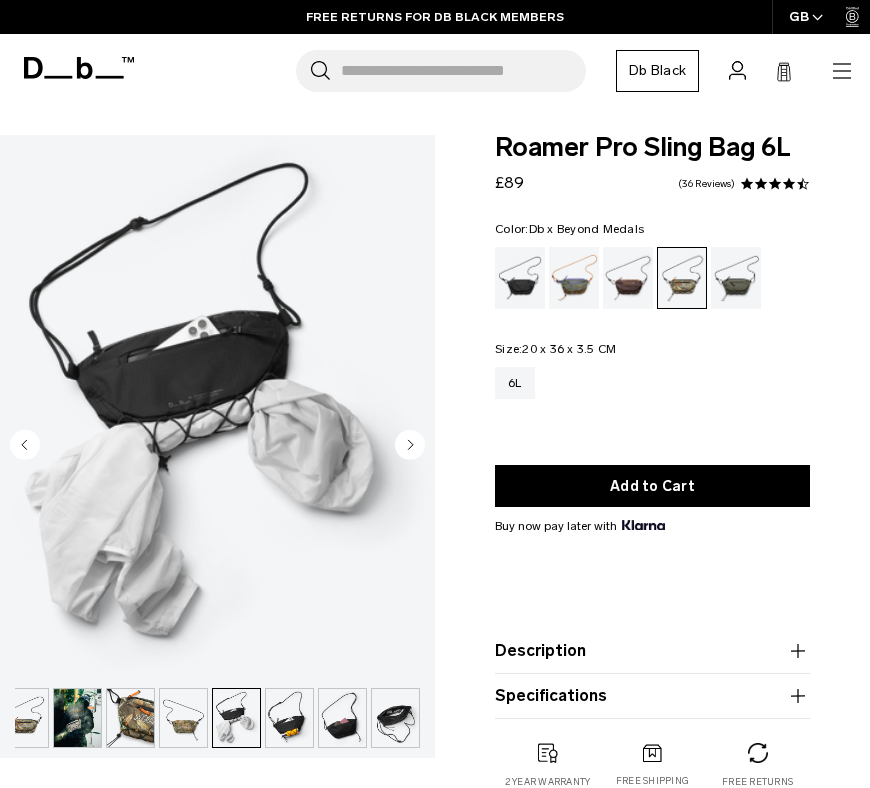 click at bounding box center (217, 718) 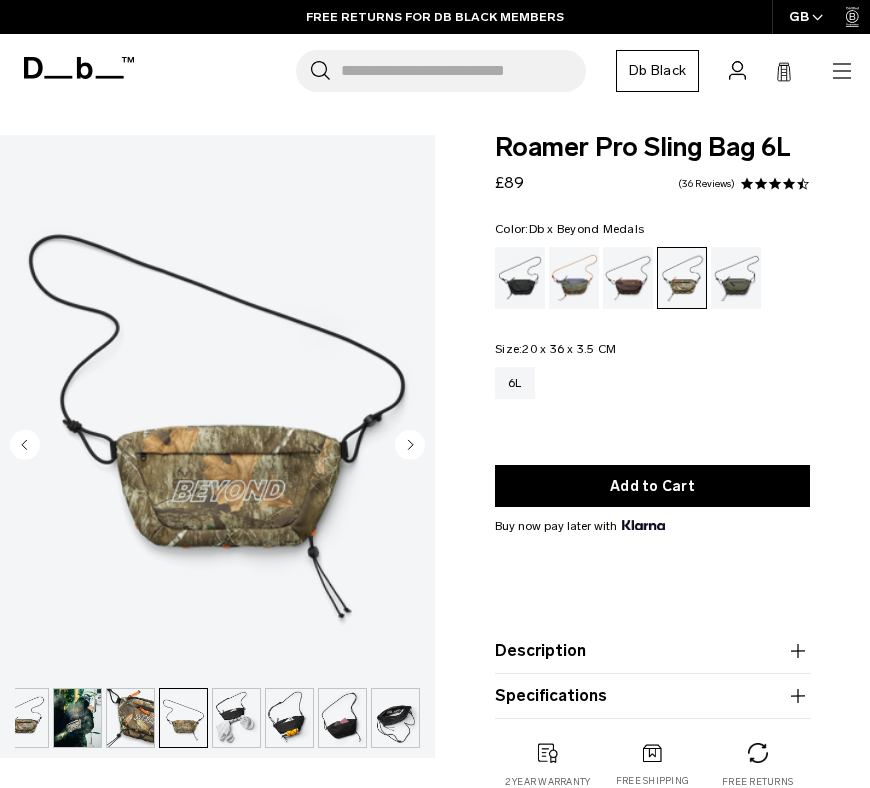 click at bounding box center [130, 718] 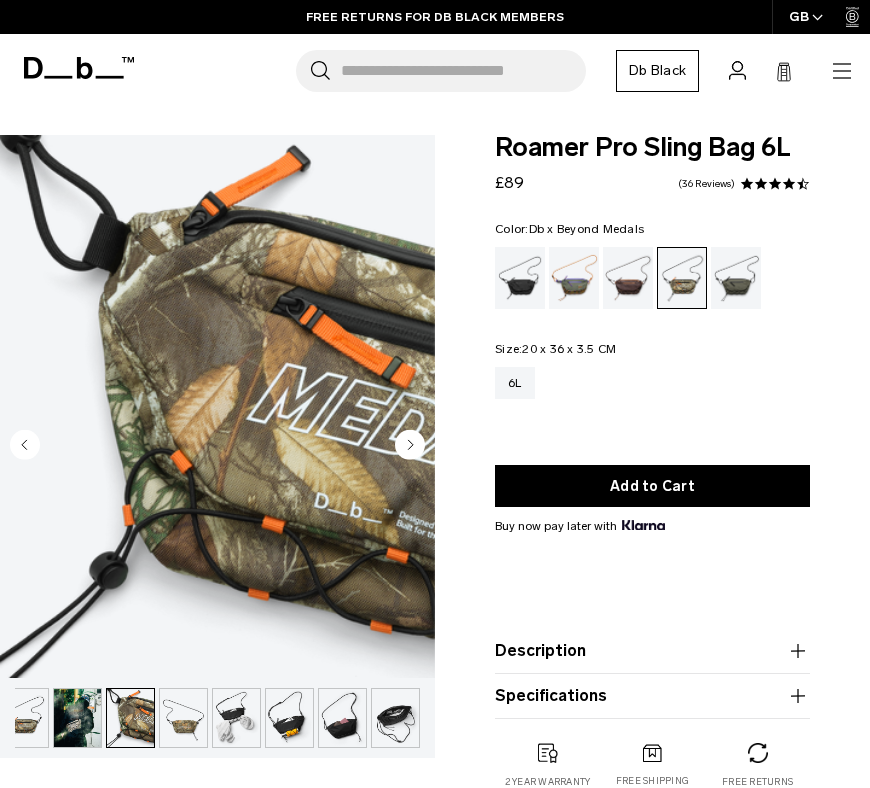 click at bounding box center (130, 718) 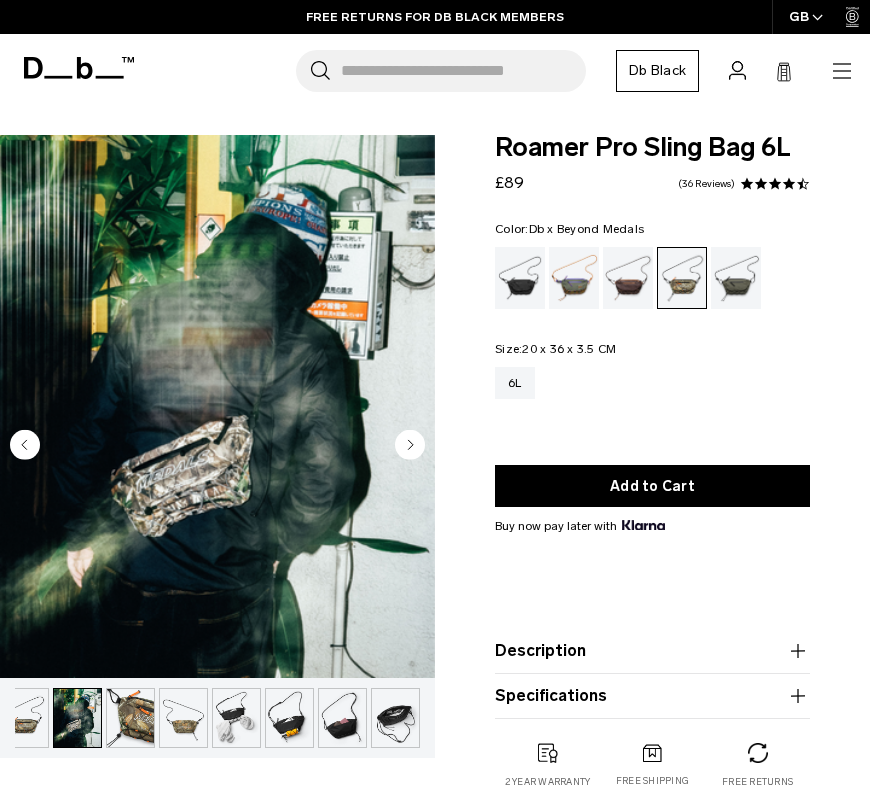 click at bounding box center (217, 718) 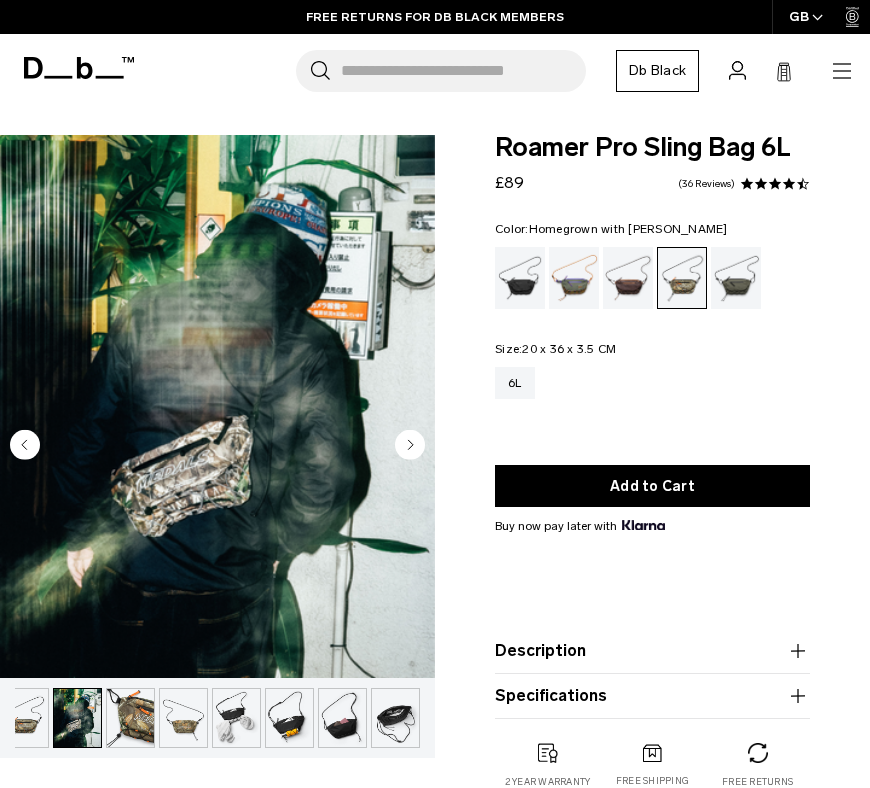 click at bounding box center (628, 278) 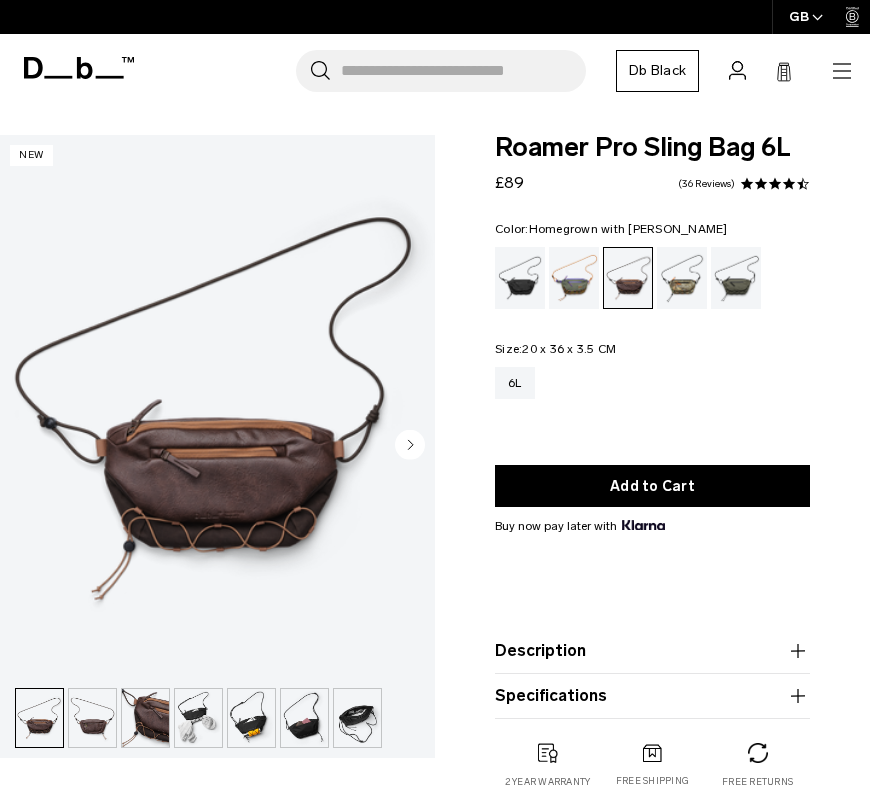 scroll, scrollTop: 0, scrollLeft: 0, axis: both 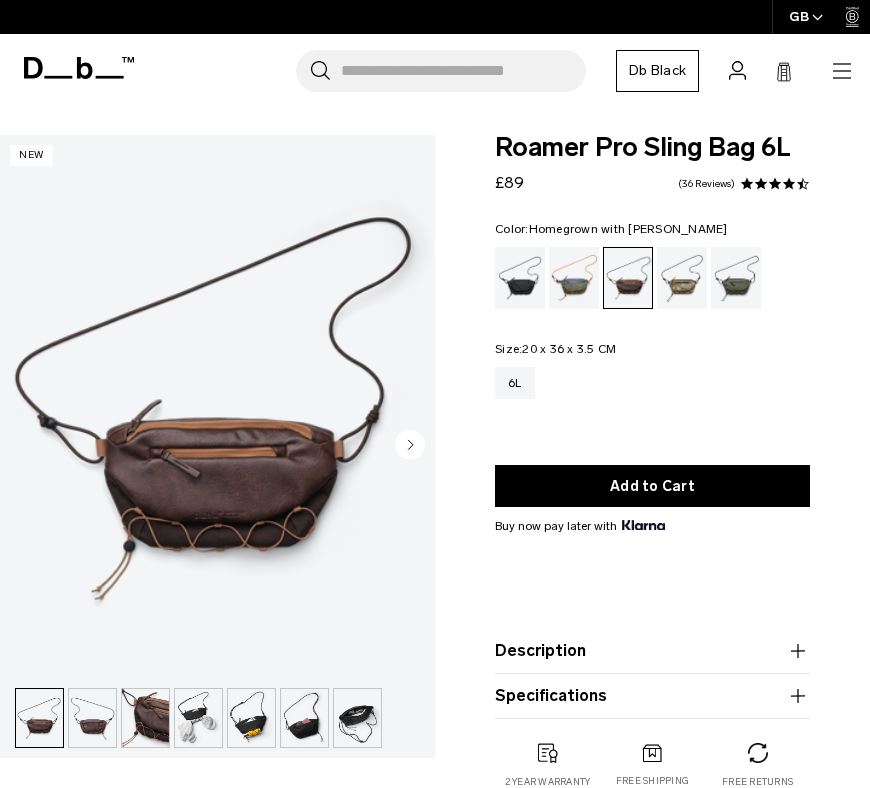 click on "Roamer Pro Sling Bag 6L
£89
4.7 star rating      36 Reviews" at bounding box center [652, 165] 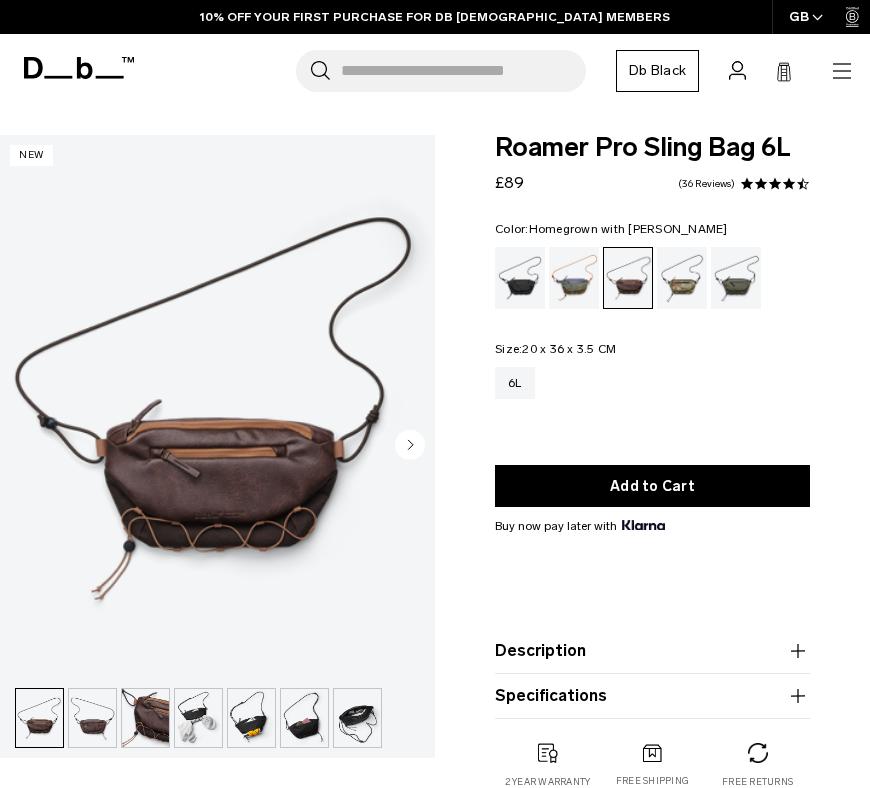 click at bounding box center (775, 184) 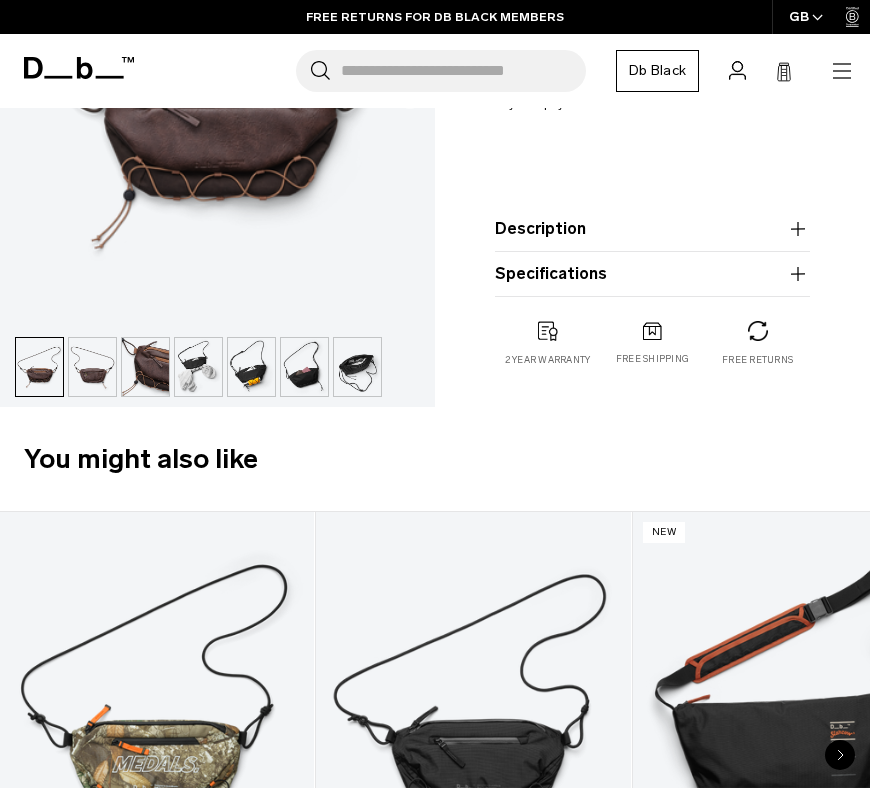 scroll, scrollTop: 0, scrollLeft: 0, axis: both 